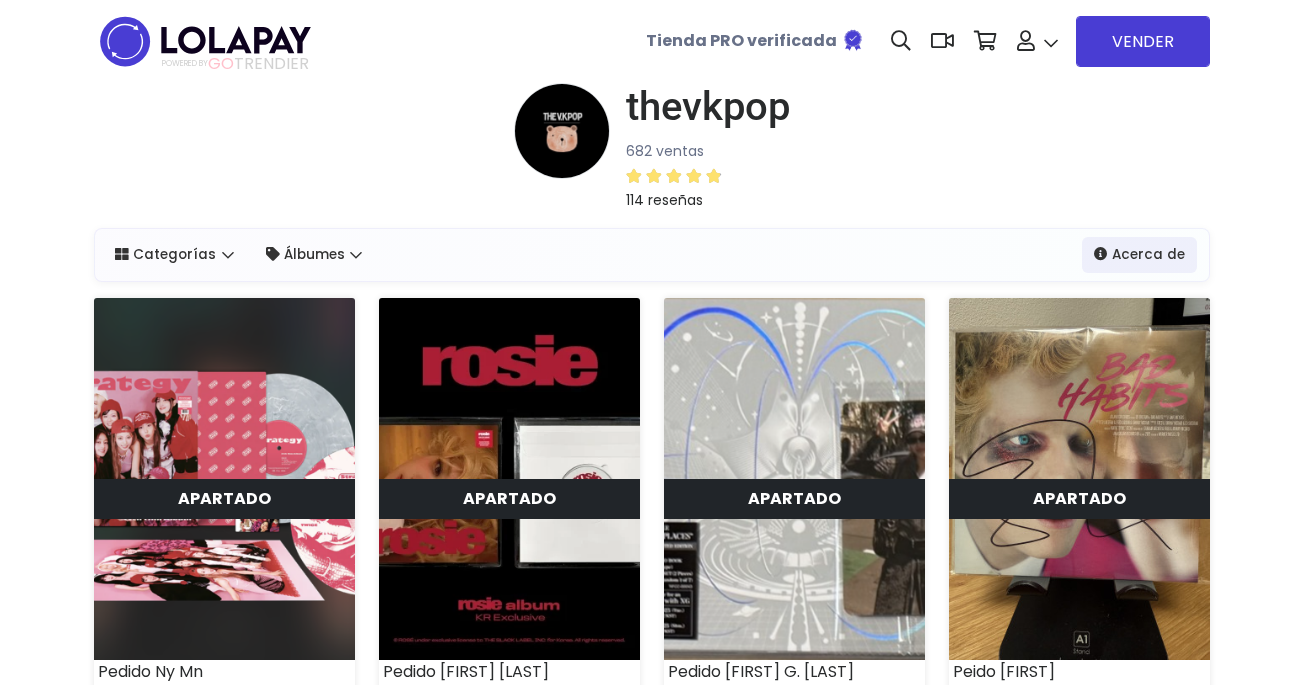 scroll, scrollTop: 0, scrollLeft: 0, axis: both 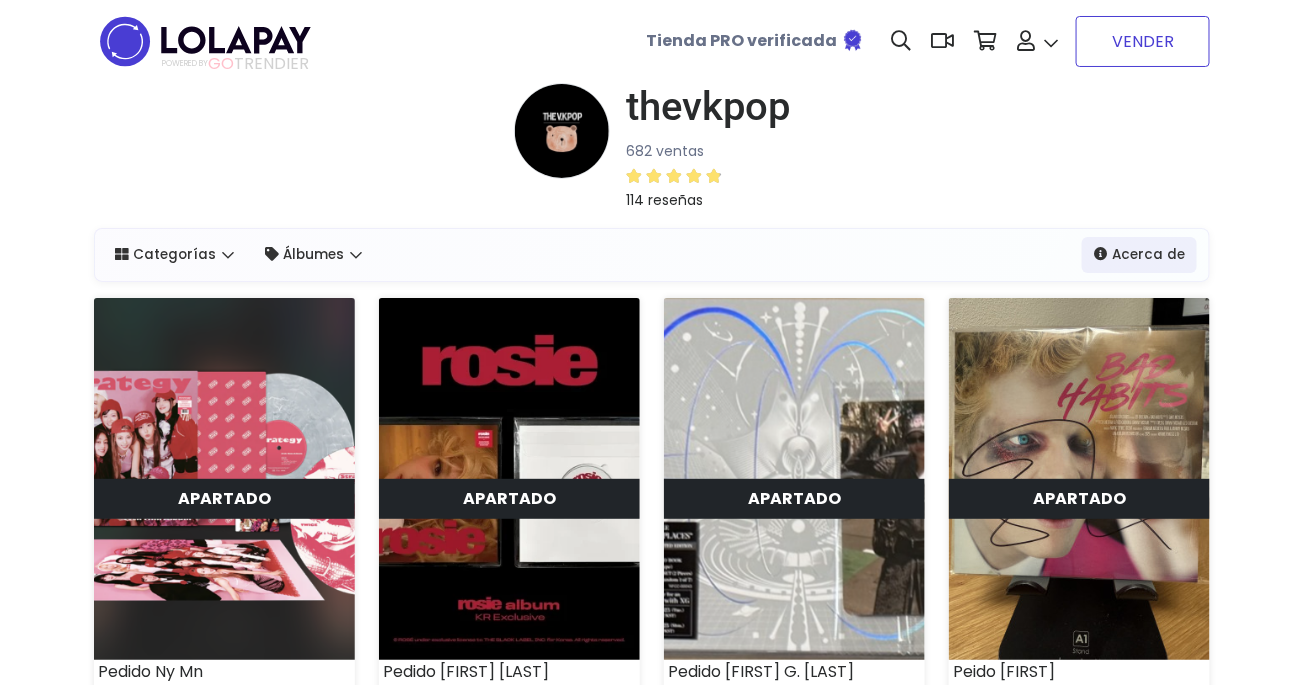 click on "VENDER" at bounding box center [1143, 41] 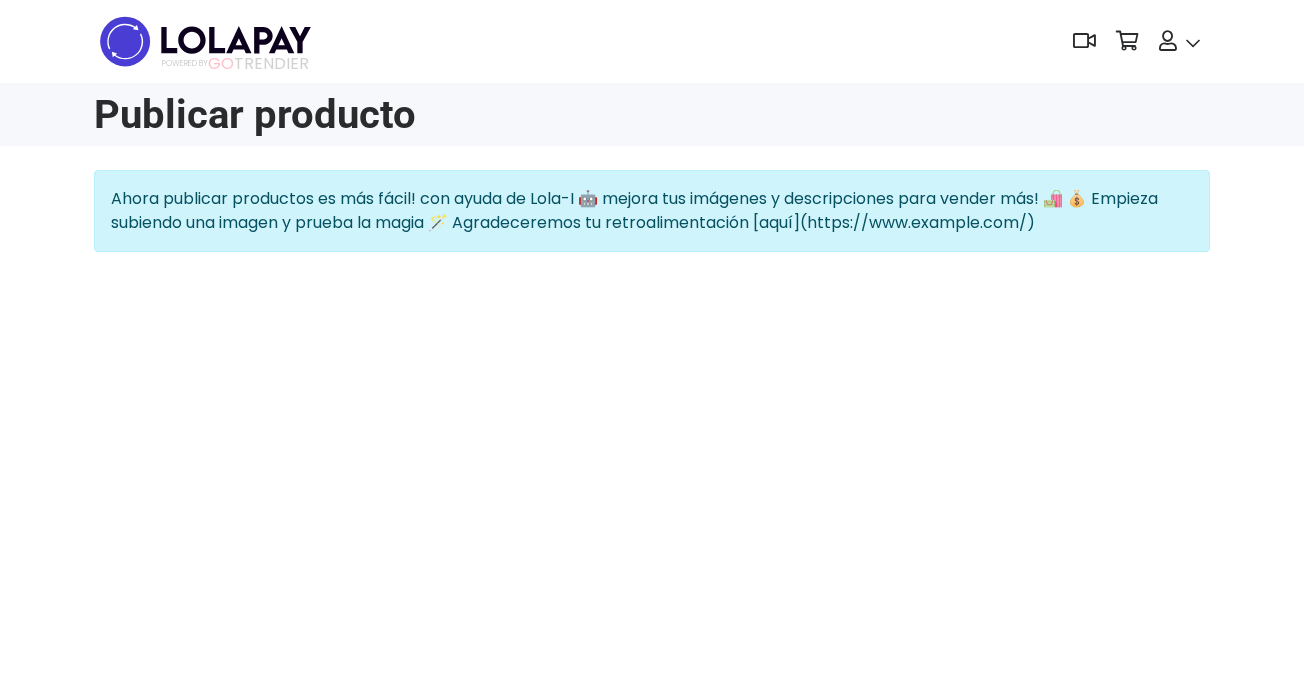 scroll, scrollTop: 0, scrollLeft: 0, axis: both 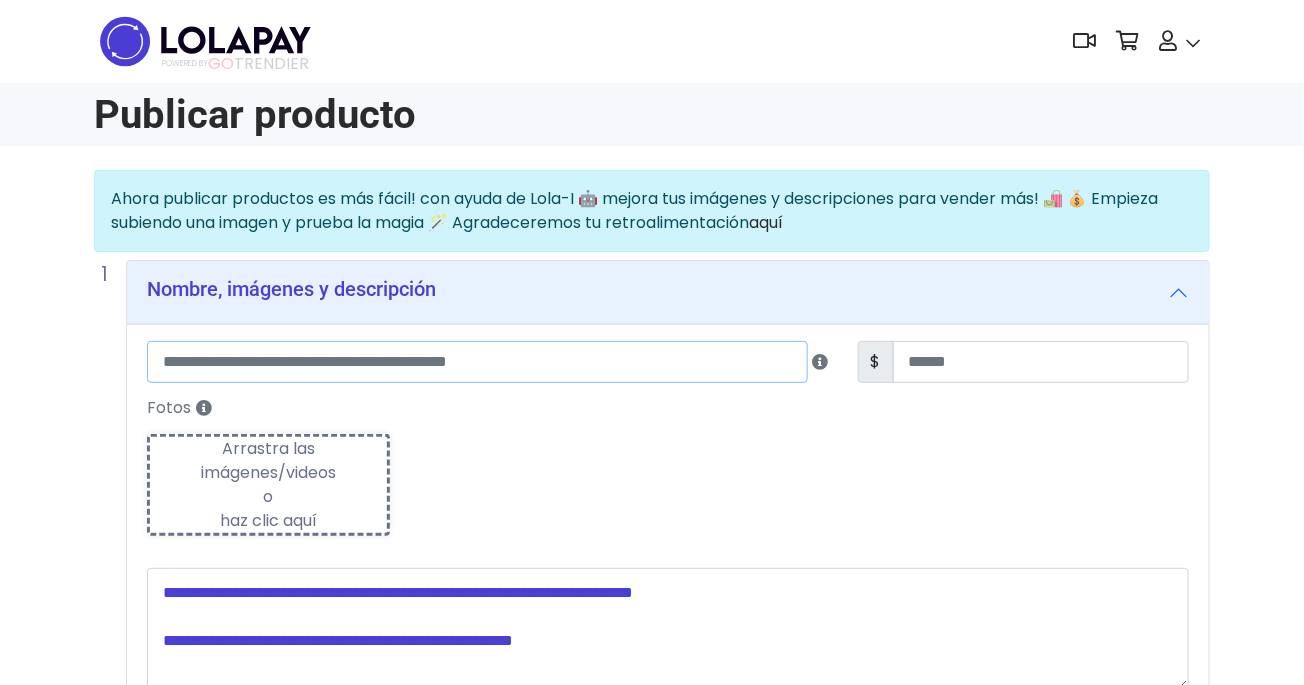 click at bounding box center (477, 362) 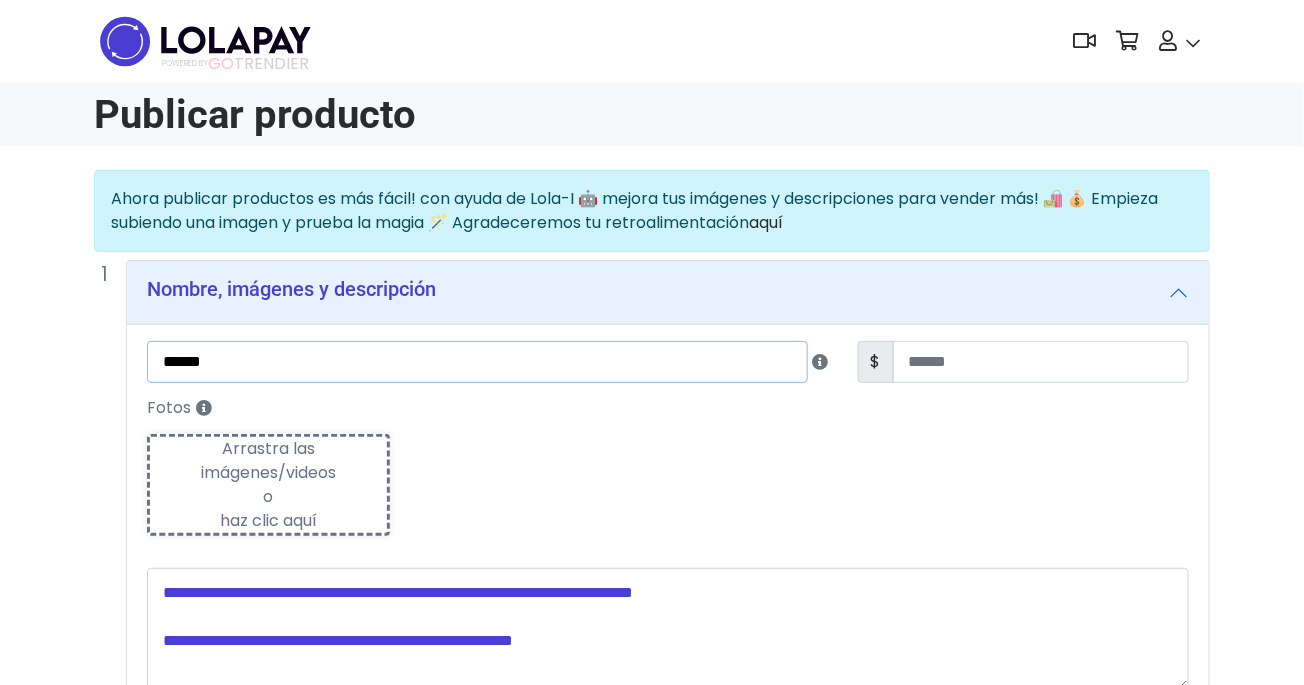paste on "**********" 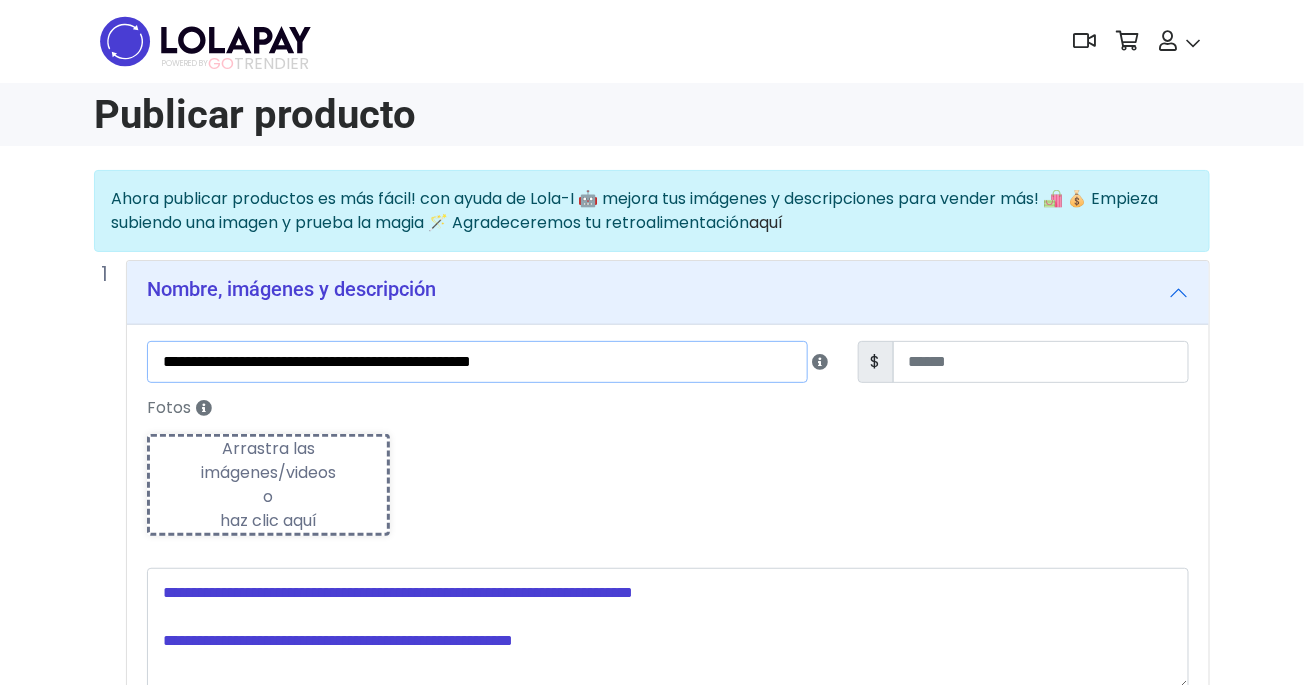 drag, startPoint x: 405, startPoint y: 360, endPoint x: 222, endPoint y: 363, distance: 183.02458 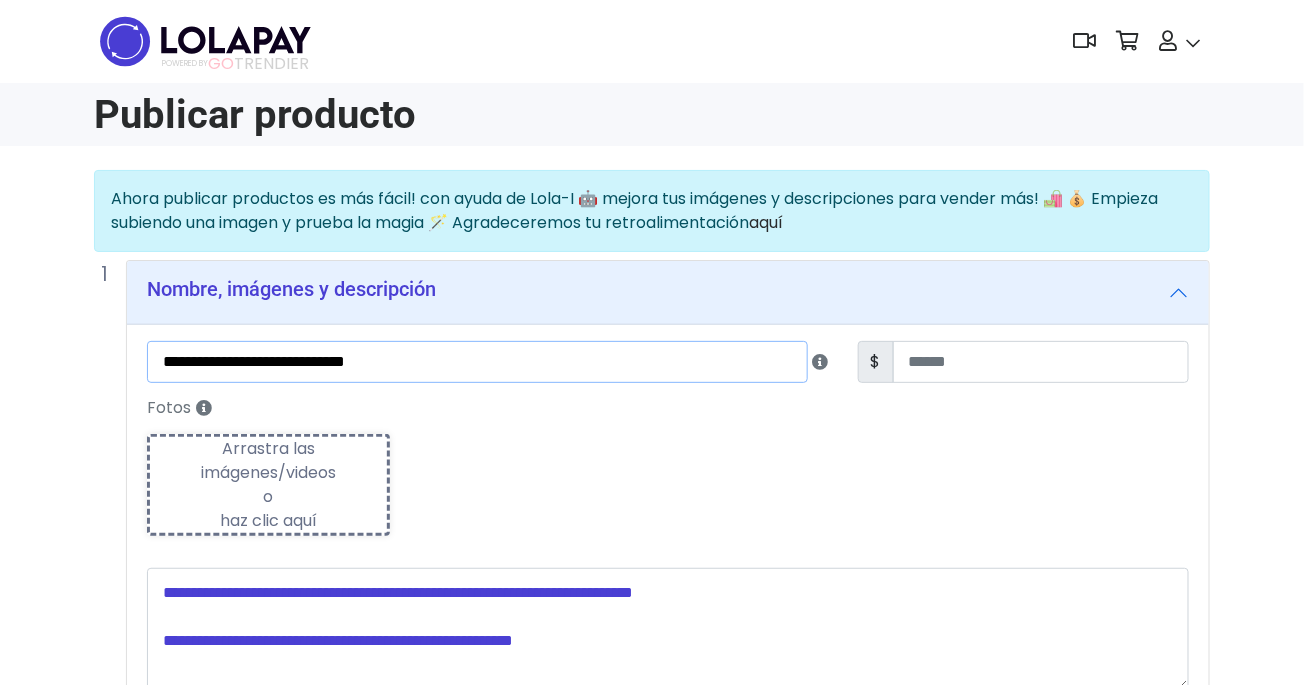 click on "**********" at bounding box center (477, 362) 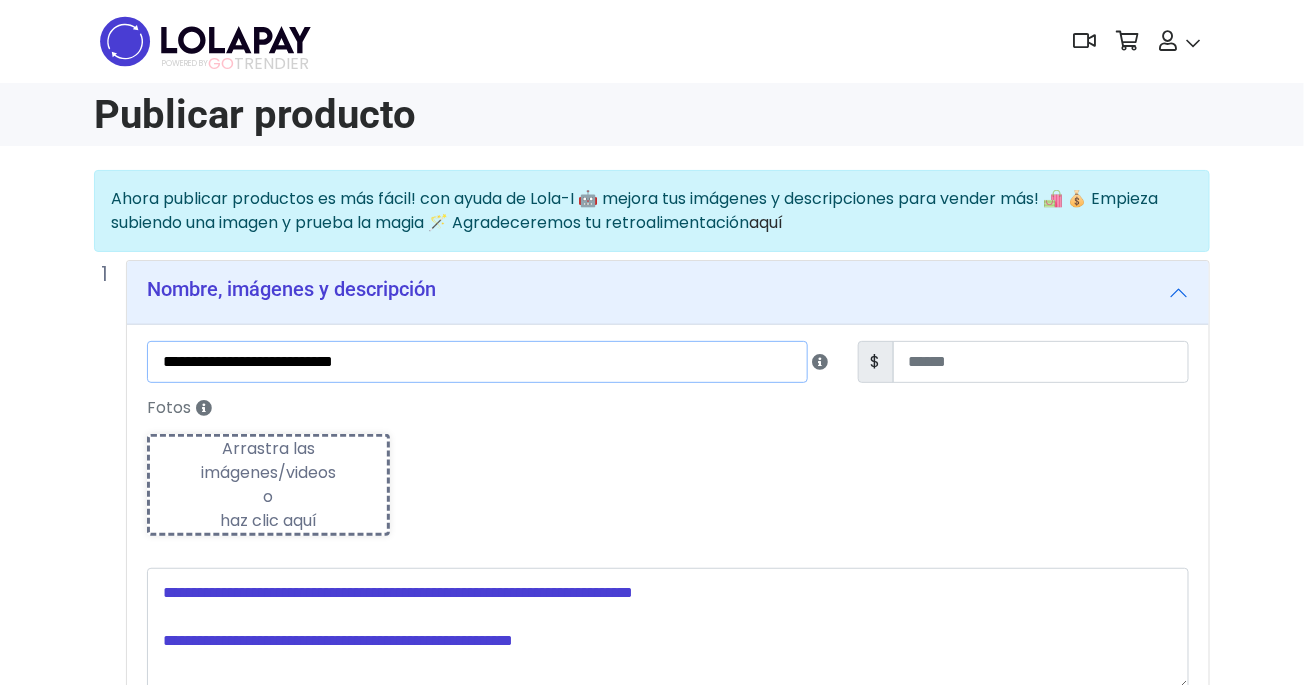 click on "**********" at bounding box center (477, 362) 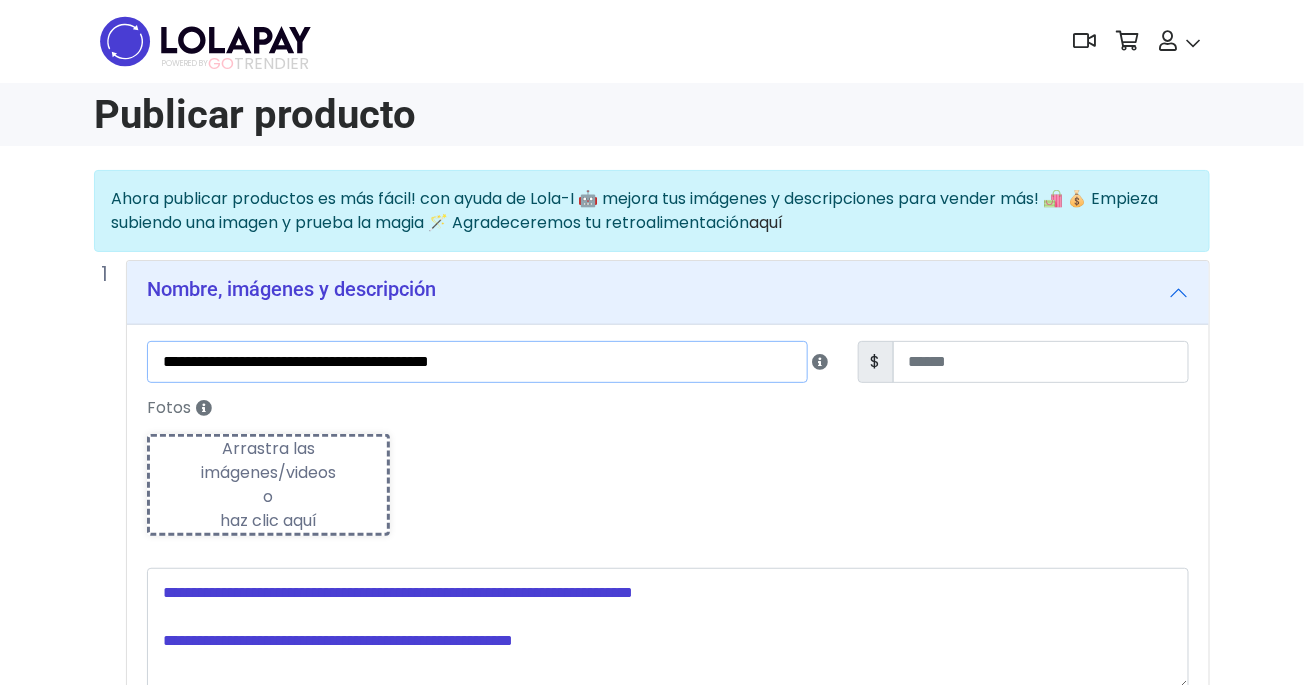 type on "**********" 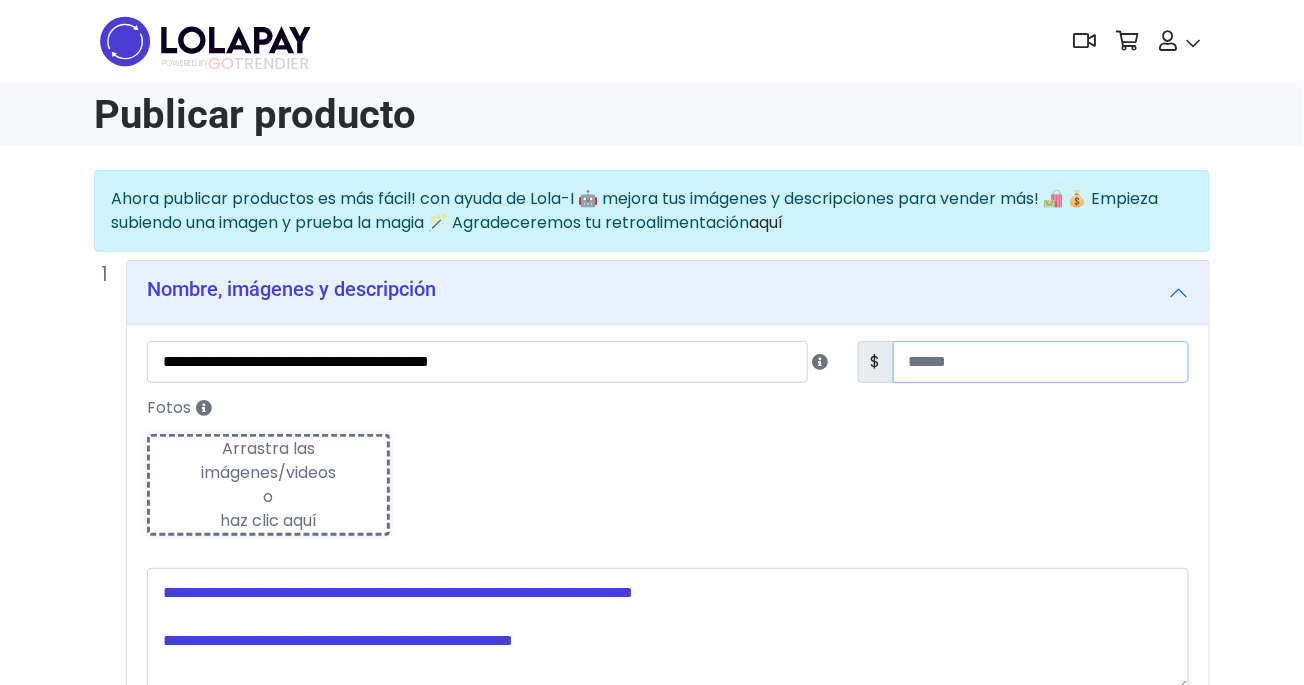 click at bounding box center (1041, 362) 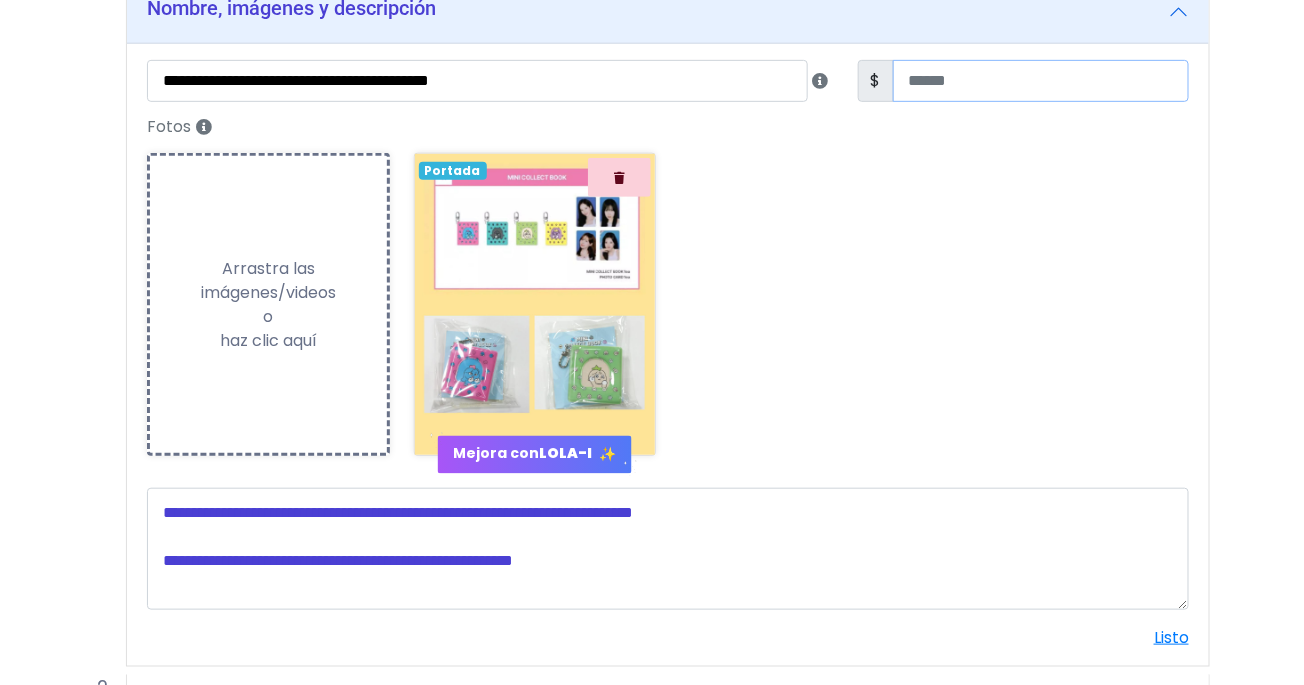 scroll, scrollTop: 496, scrollLeft: 0, axis: vertical 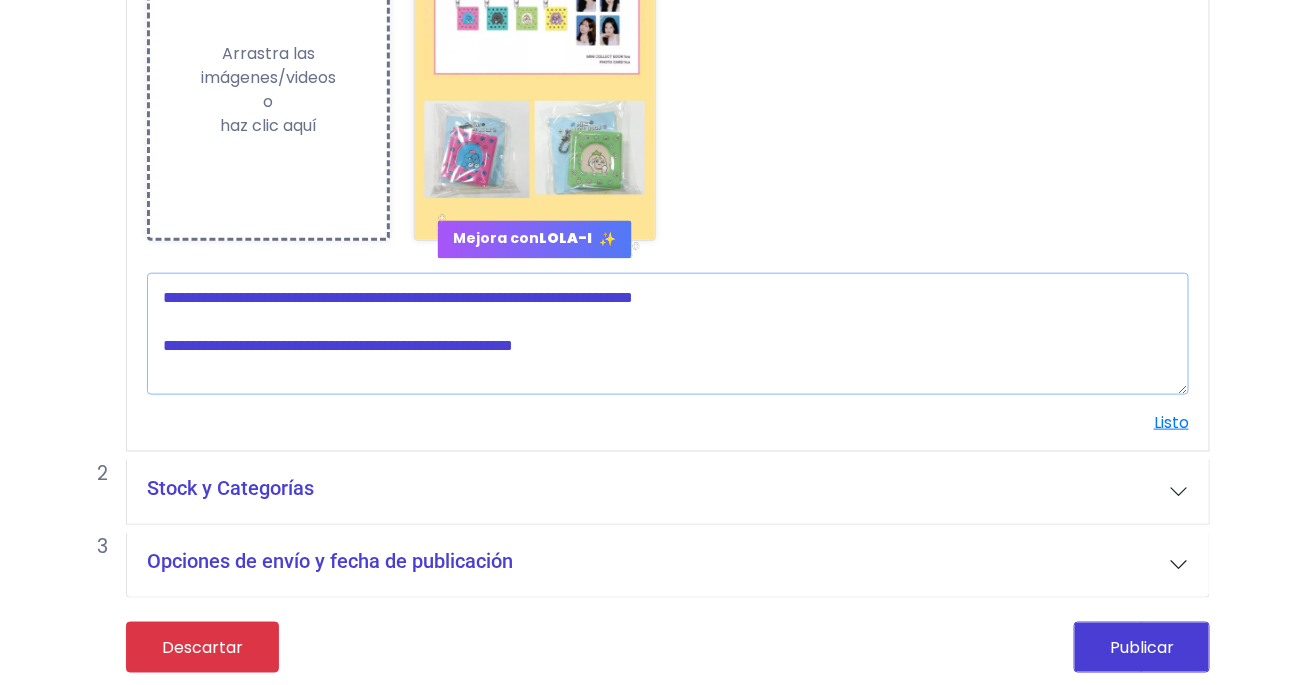 click at bounding box center [668, 334] 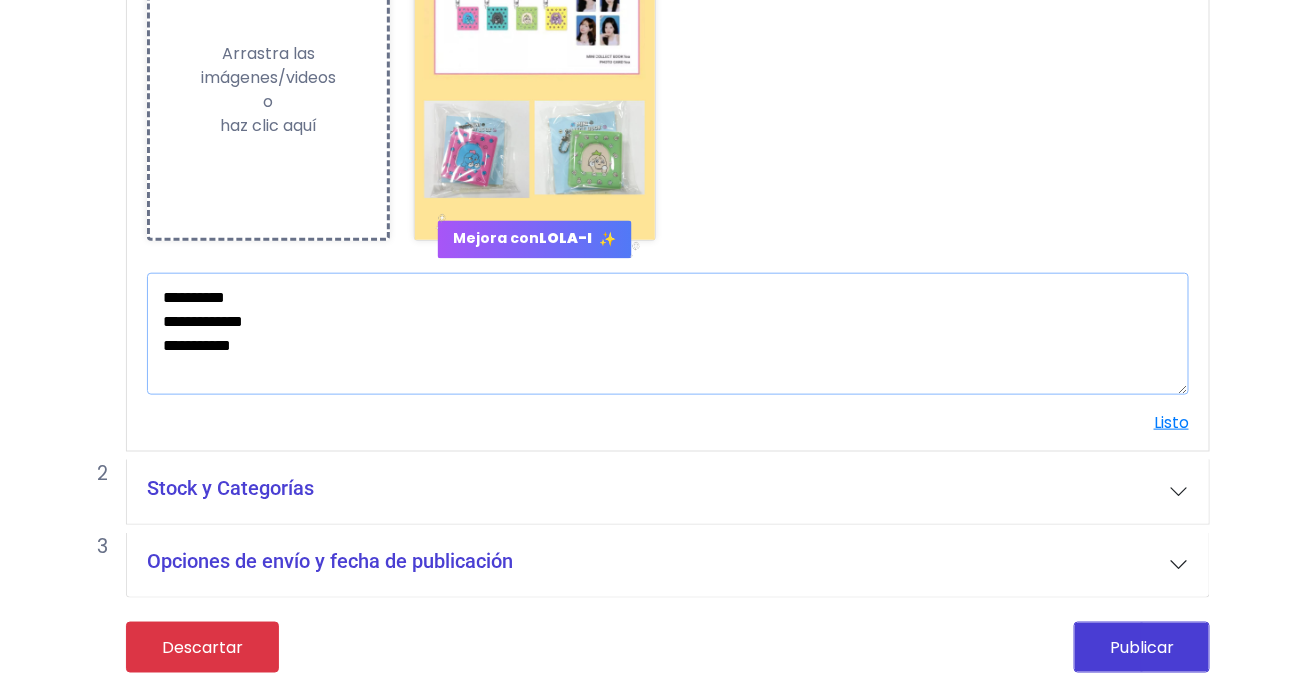 type on "**********" 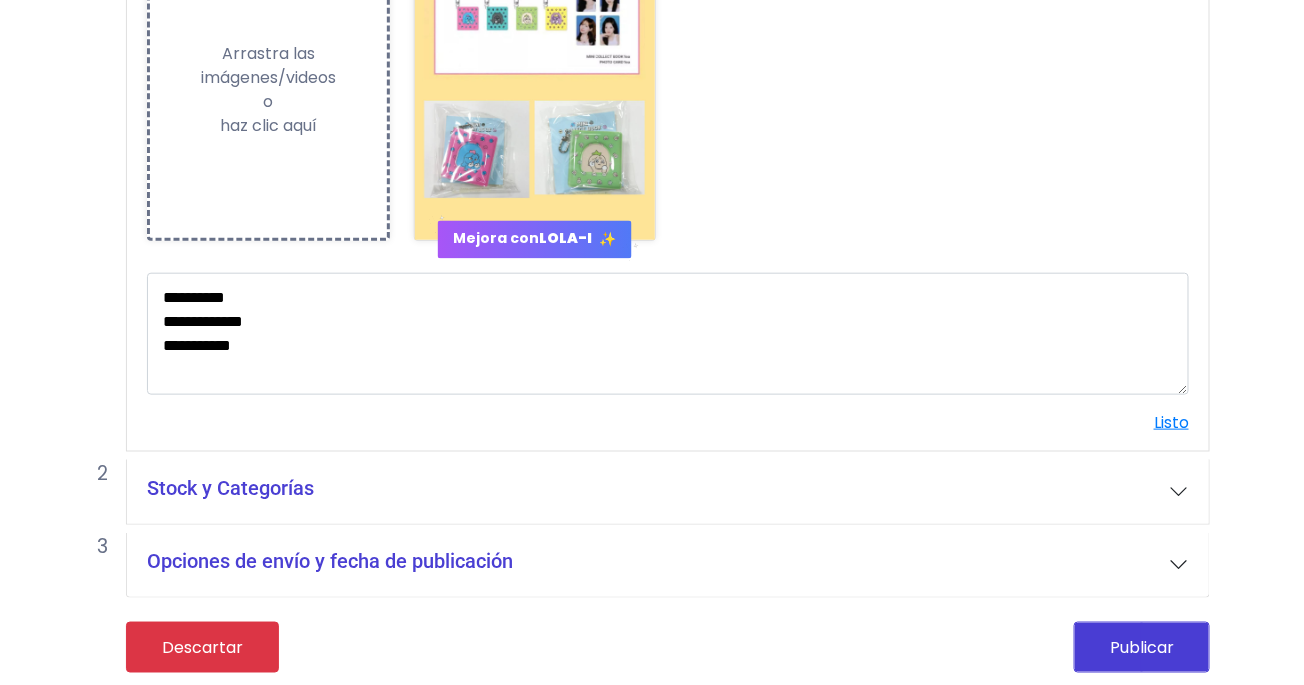 click on "Stock y Categorías" at bounding box center (668, 492) 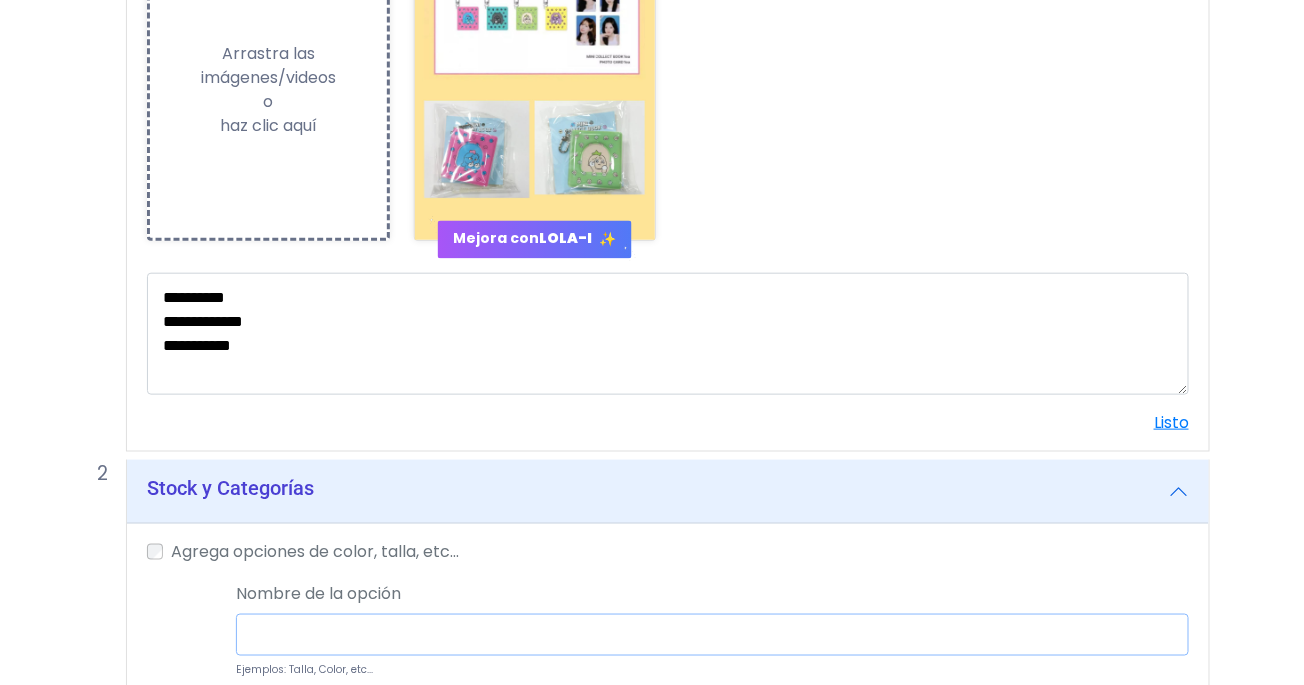 click at bounding box center [712, 635] 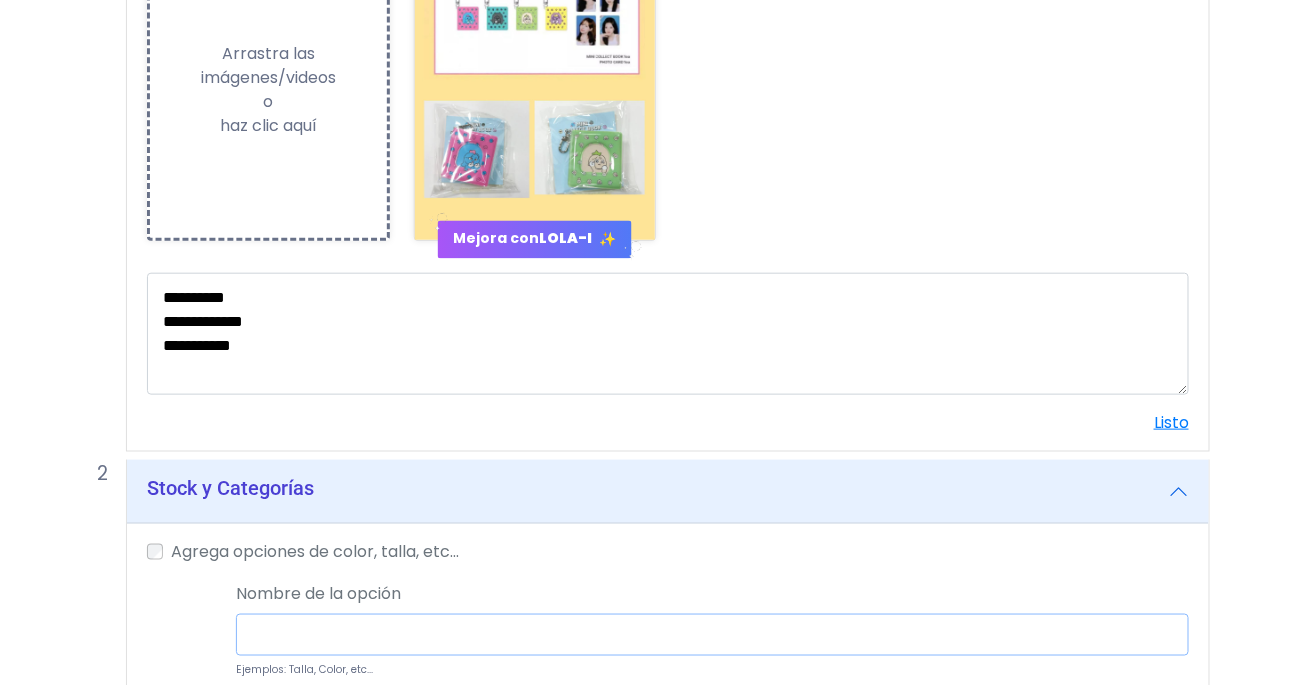 type on "******" 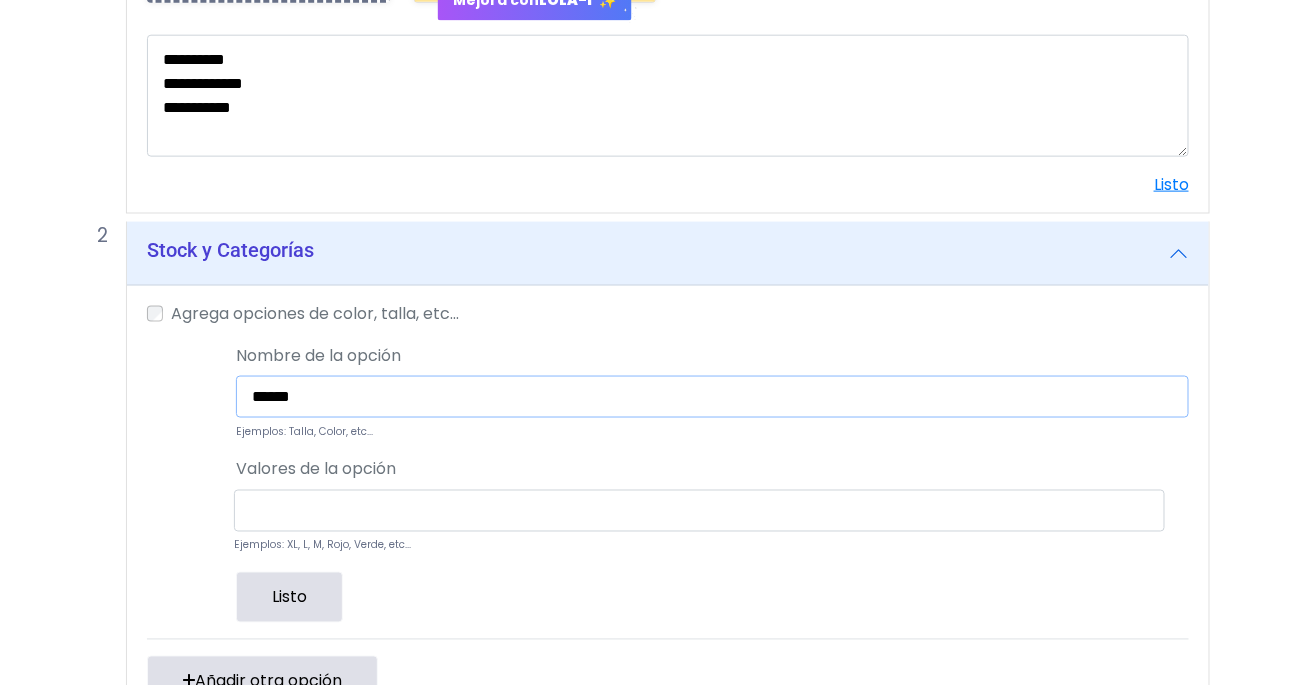 scroll, scrollTop: 743, scrollLeft: 0, axis: vertical 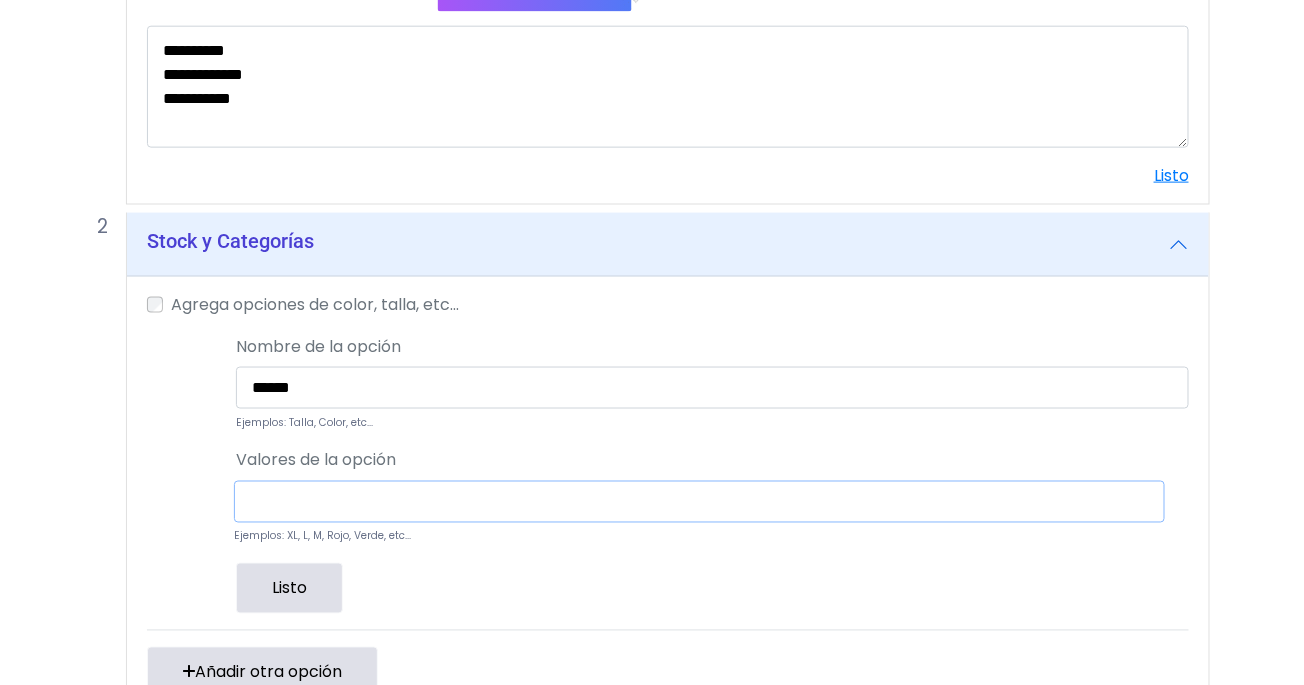 click at bounding box center [699, 502] 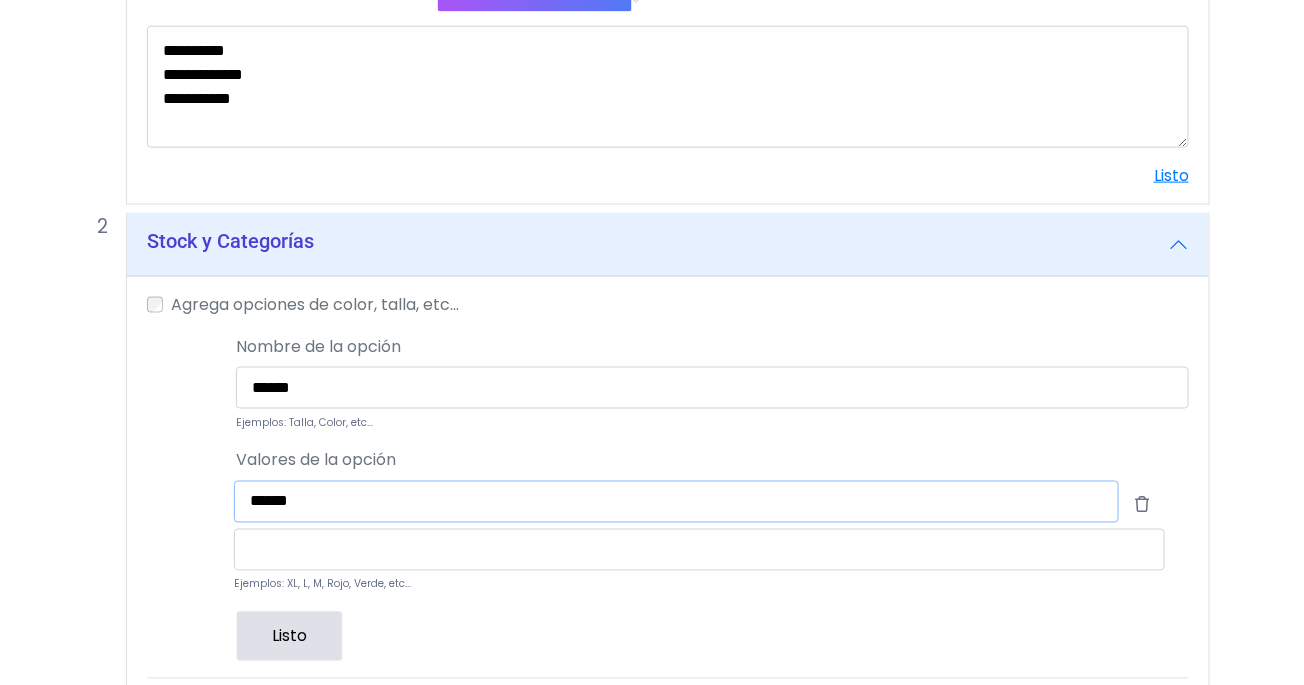 type on "******" 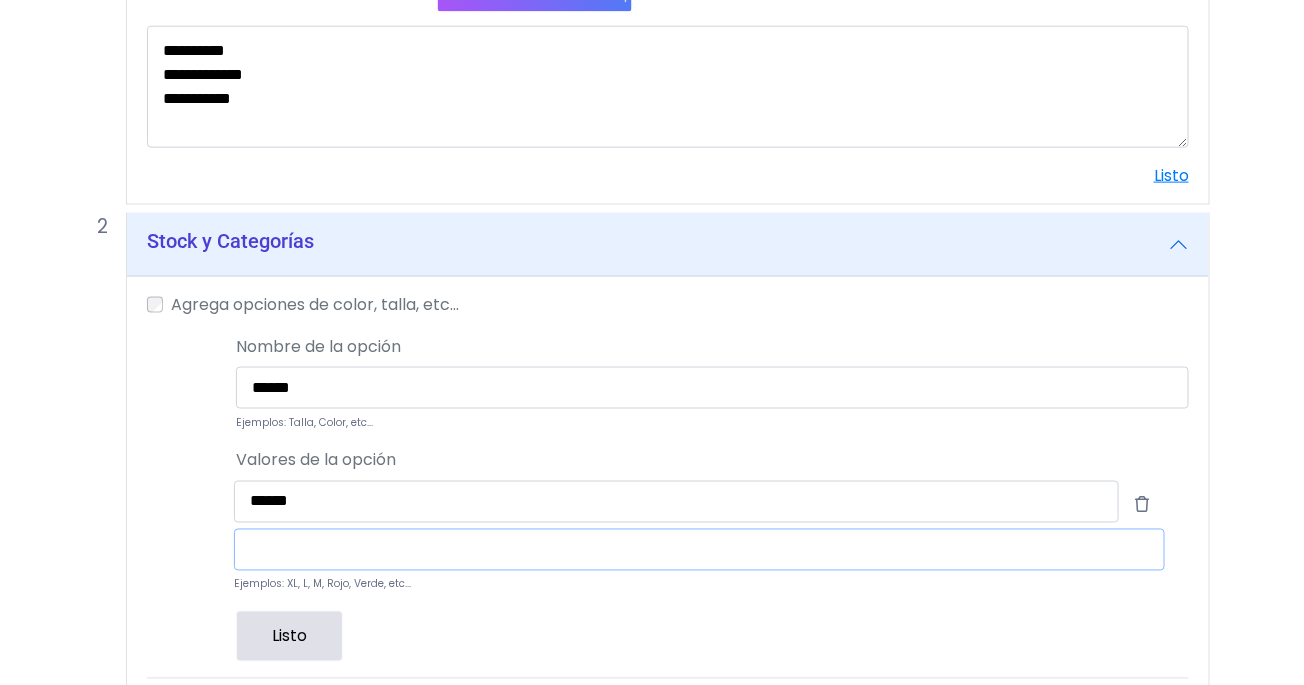 click at bounding box center [699, 550] 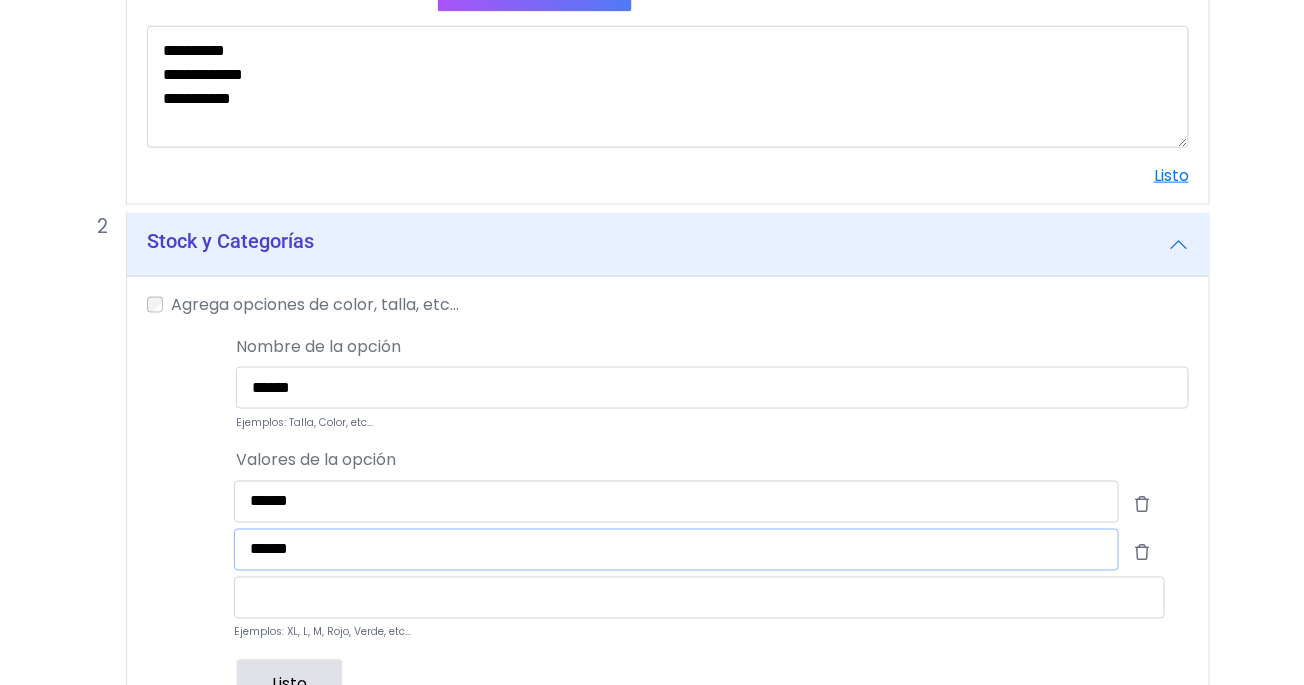 type on "******" 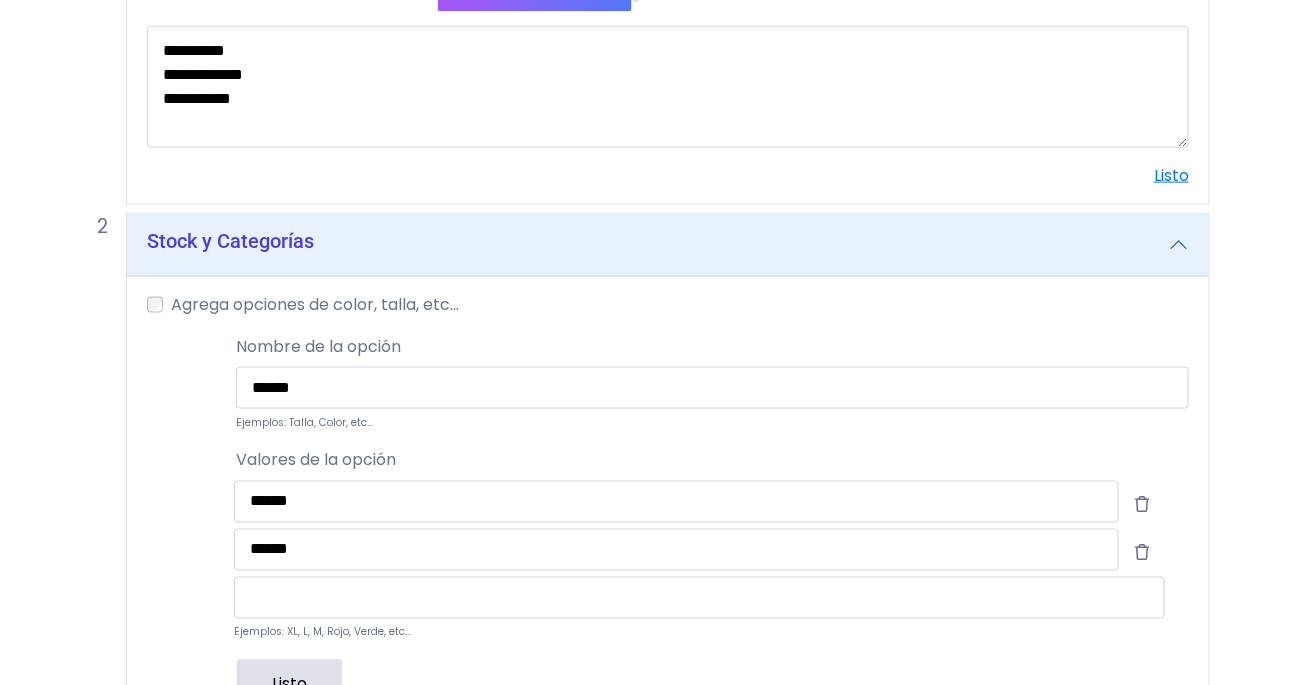 click at bounding box center (178, 553) 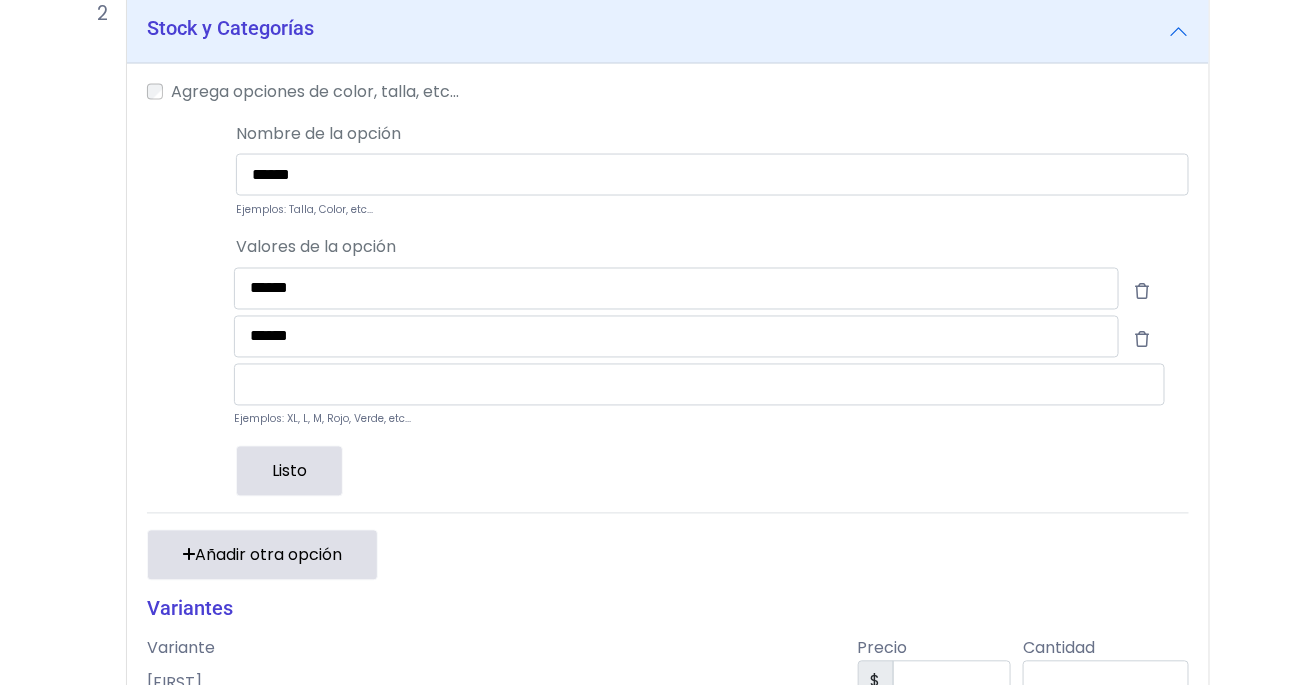 scroll, scrollTop: 994, scrollLeft: 0, axis: vertical 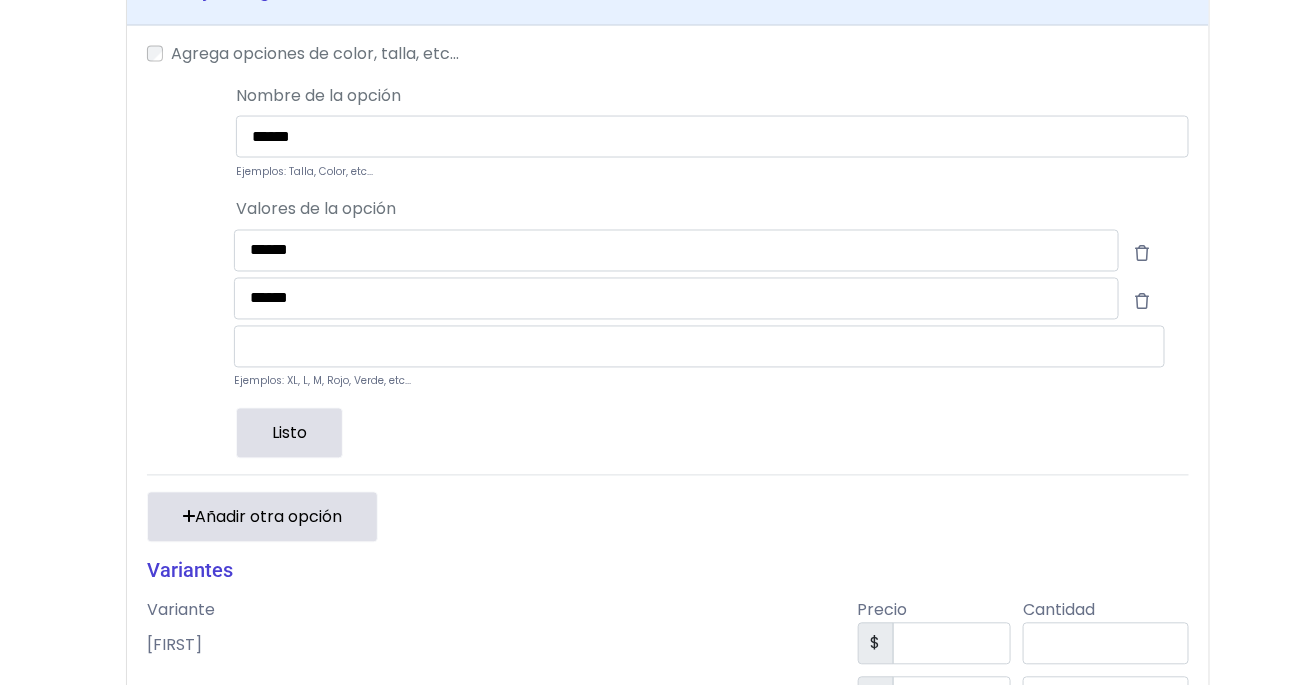 click on "Listo" at bounding box center (289, 433) 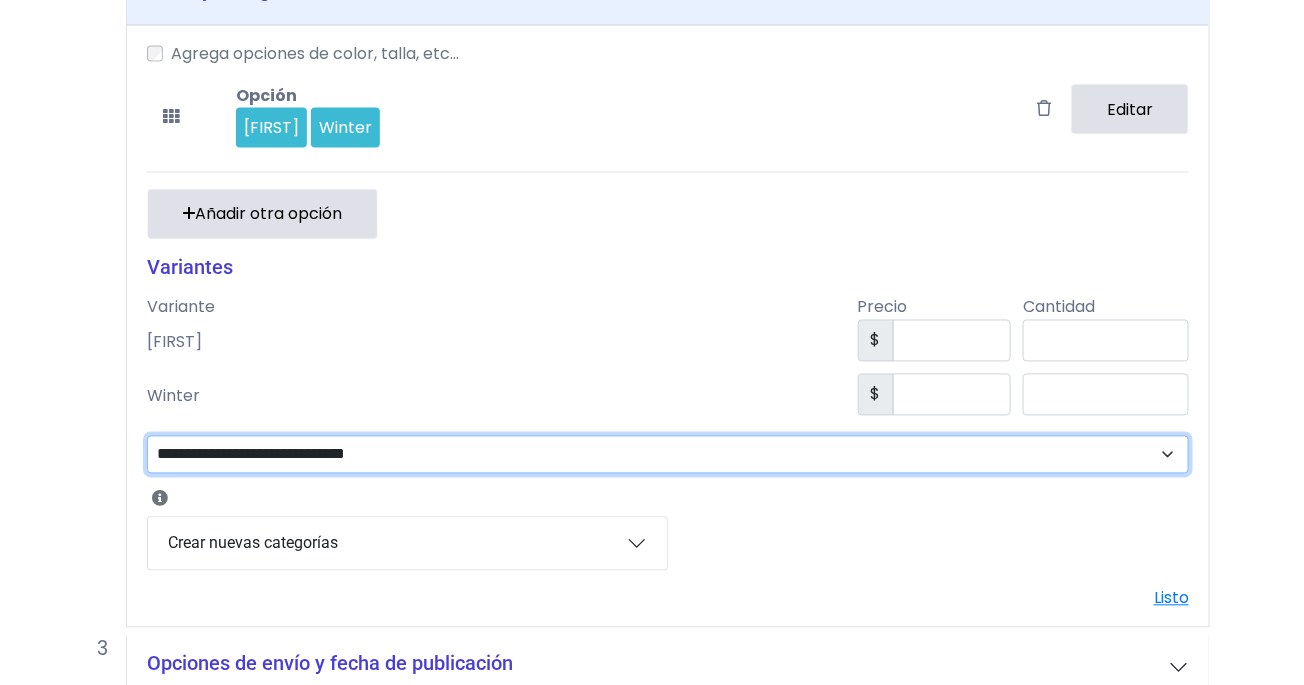 click on "**********" at bounding box center [668, 455] 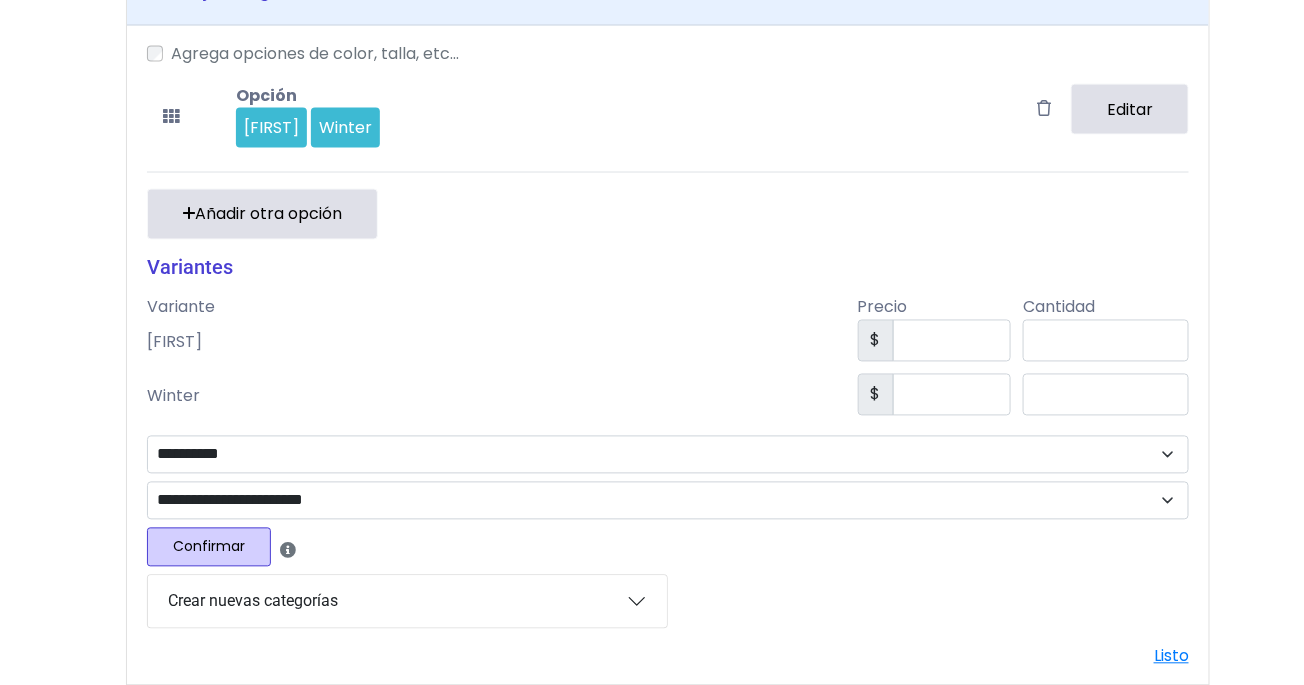 click on "Confirmar" at bounding box center (209, 547) 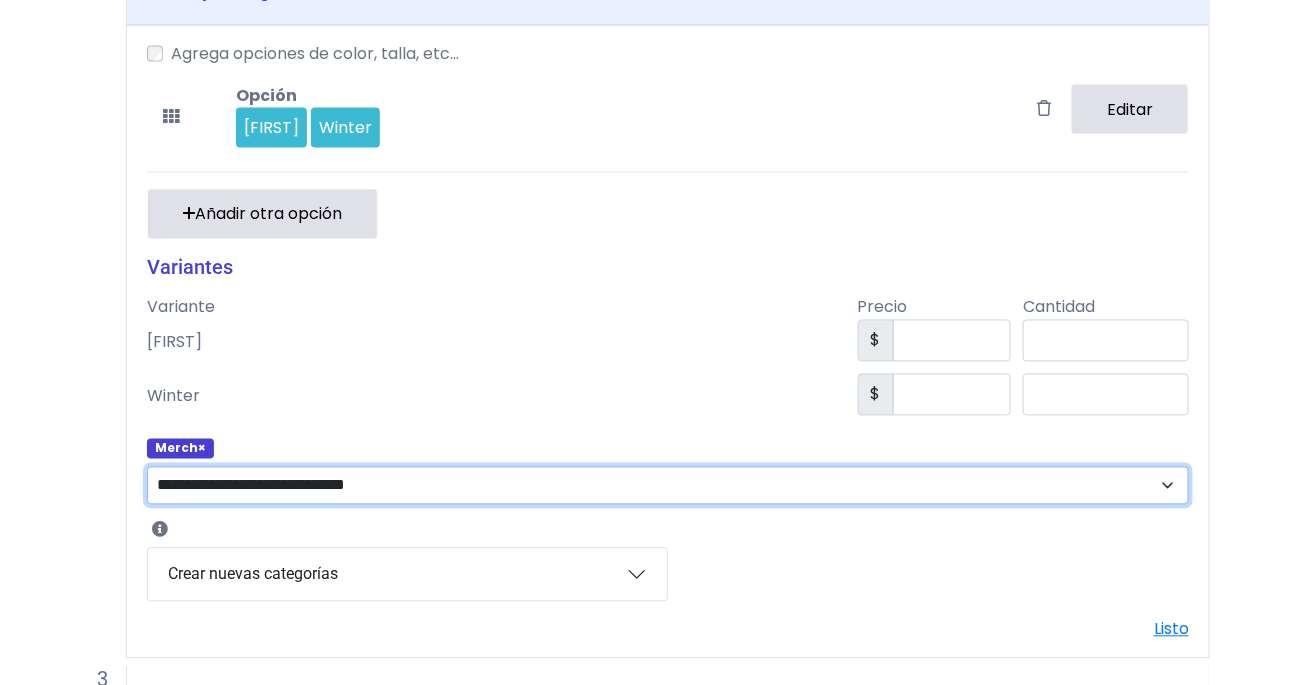 click on "**********" at bounding box center (668, 486) 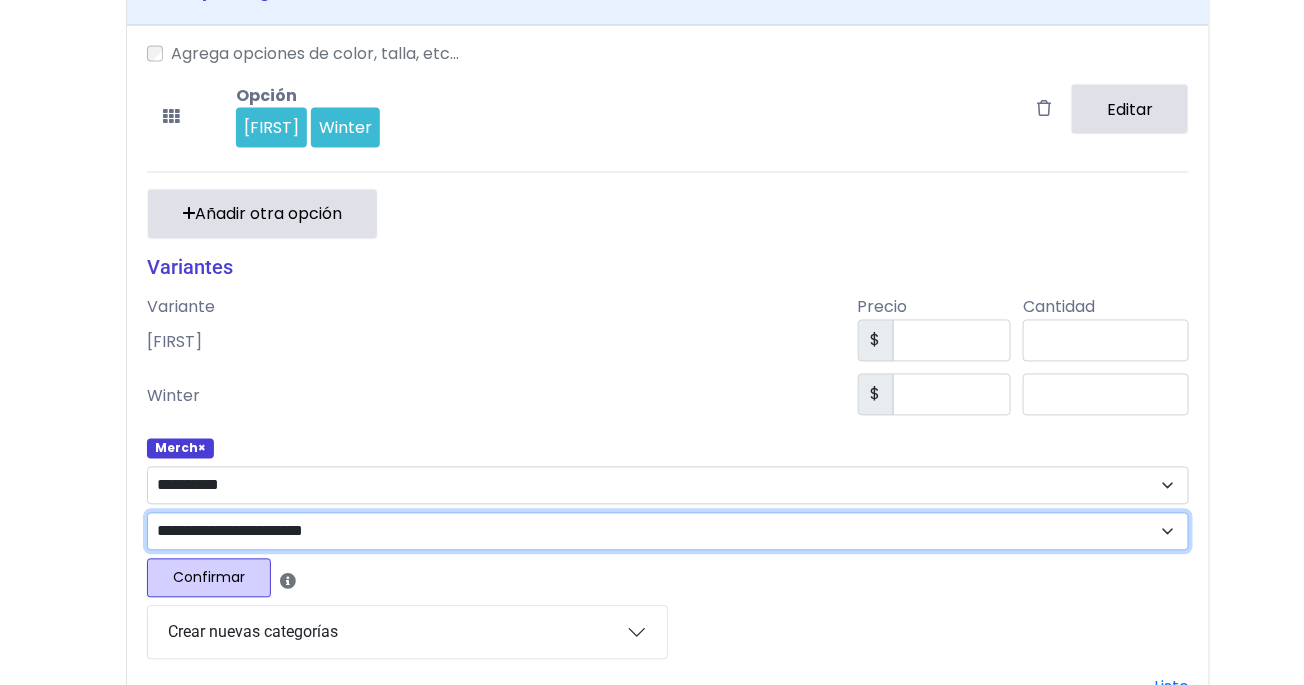 click on "**********" at bounding box center (668, 532) 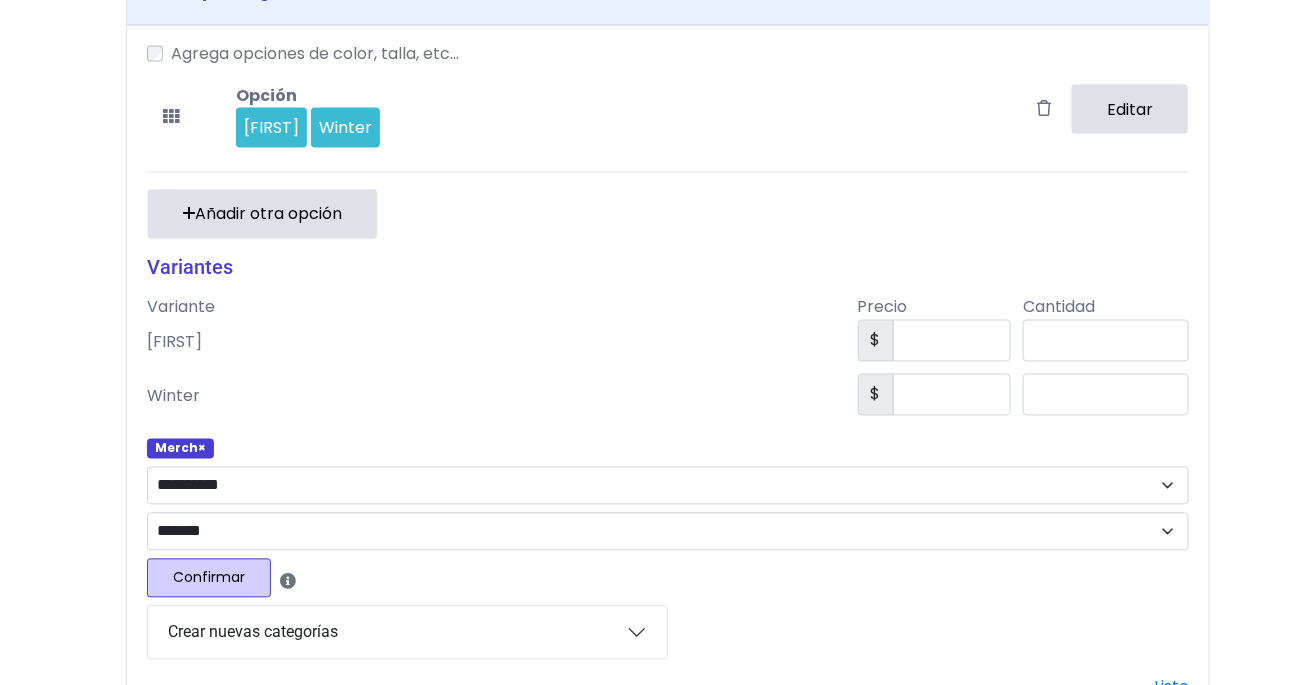 click on "Confirmar" at bounding box center [209, 578] 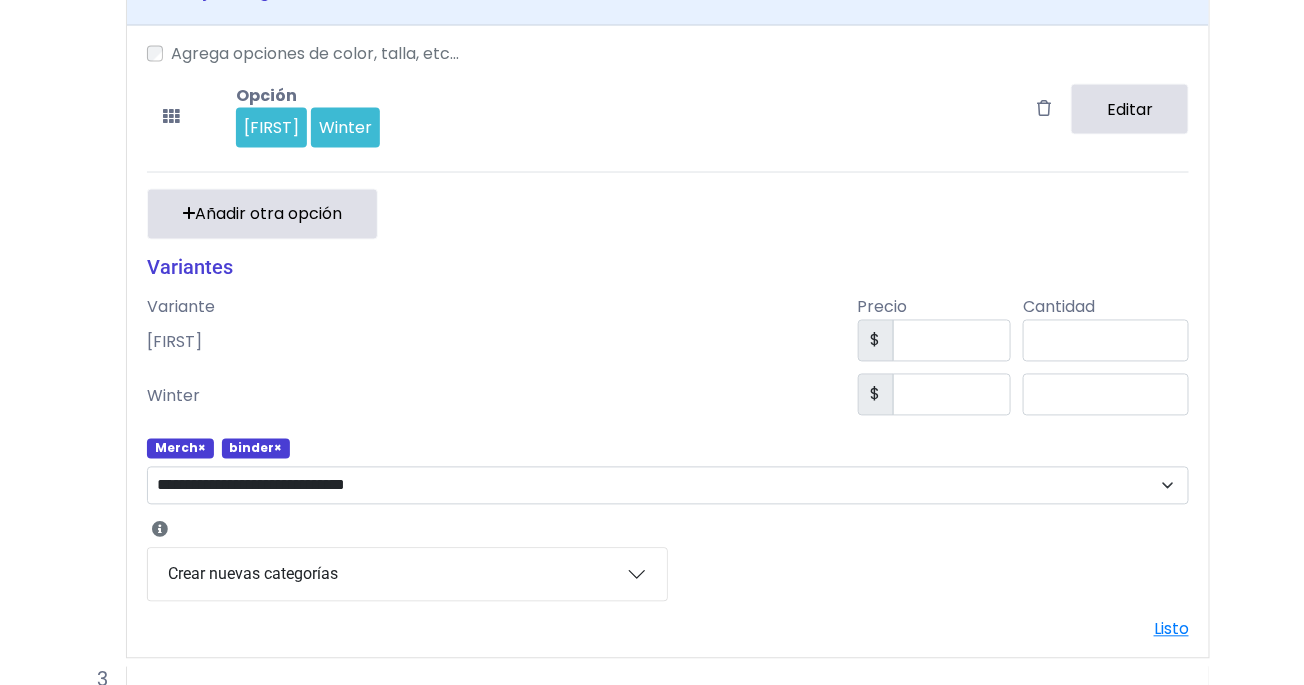 scroll, scrollTop: 1125, scrollLeft: 0, axis: vertical 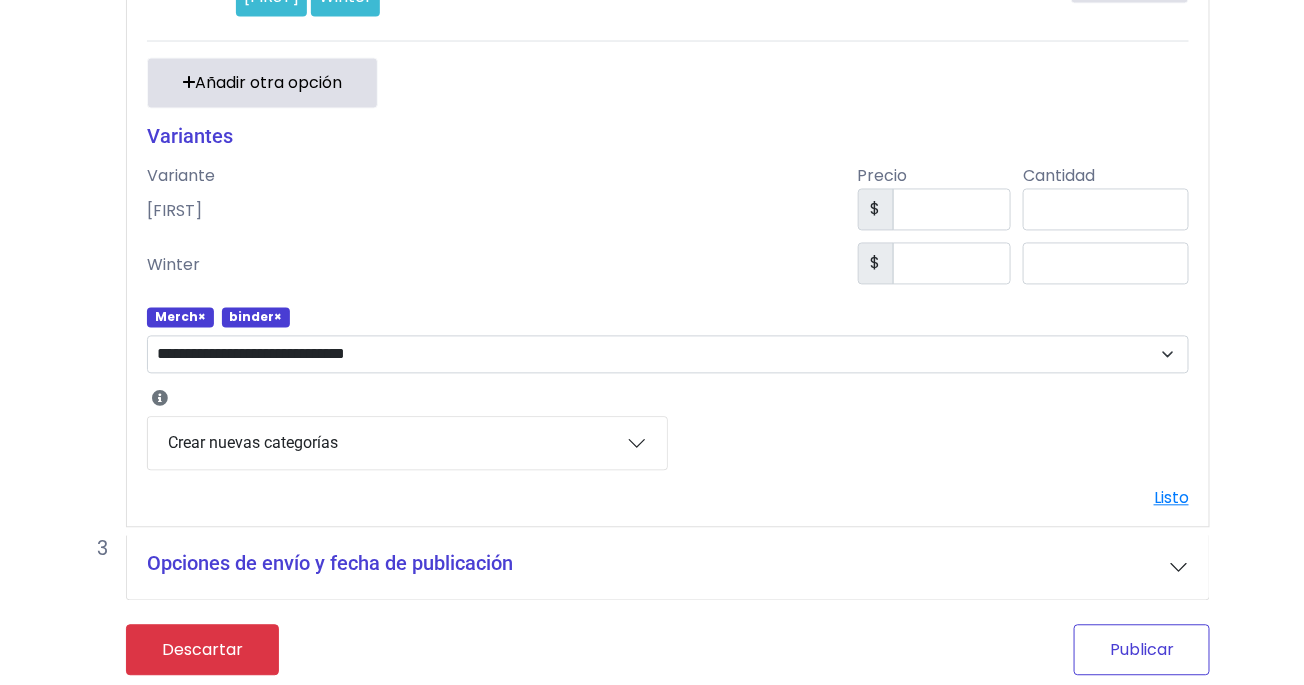 click on "Publicar" at bounding box center [1142, 650] 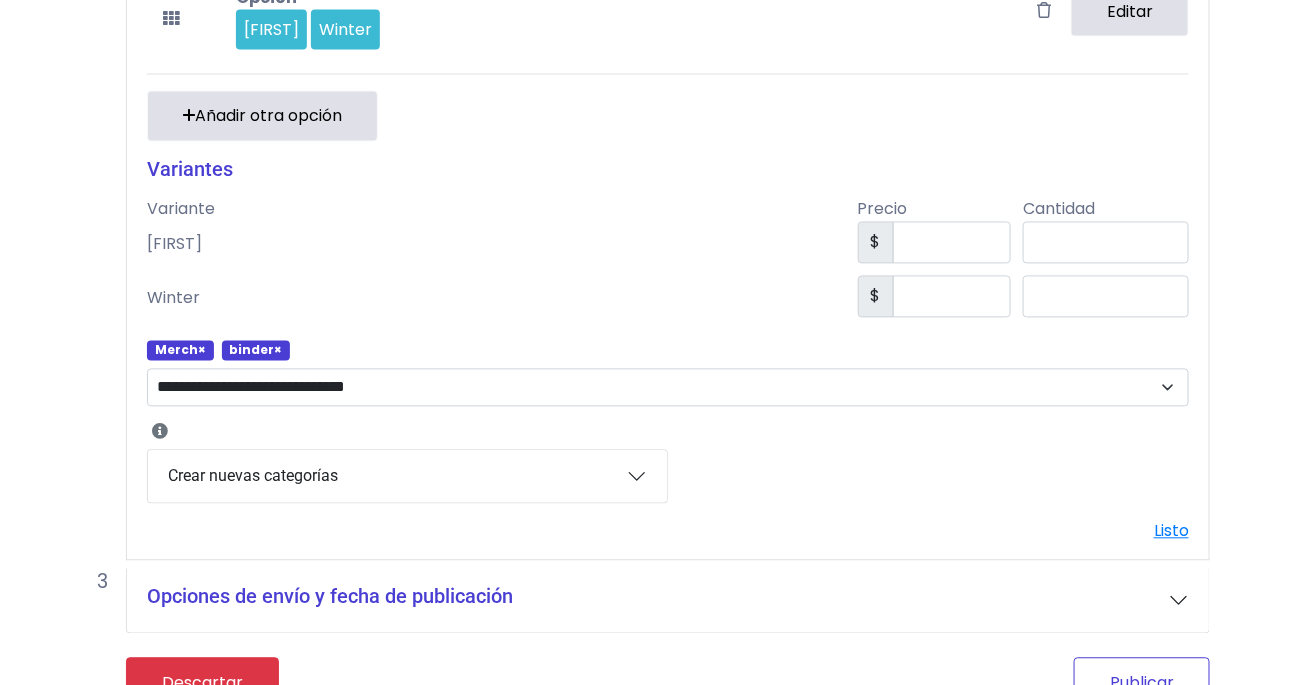 scroll, scrollTop: 1158, scrollLeft: 0, axis: vertical 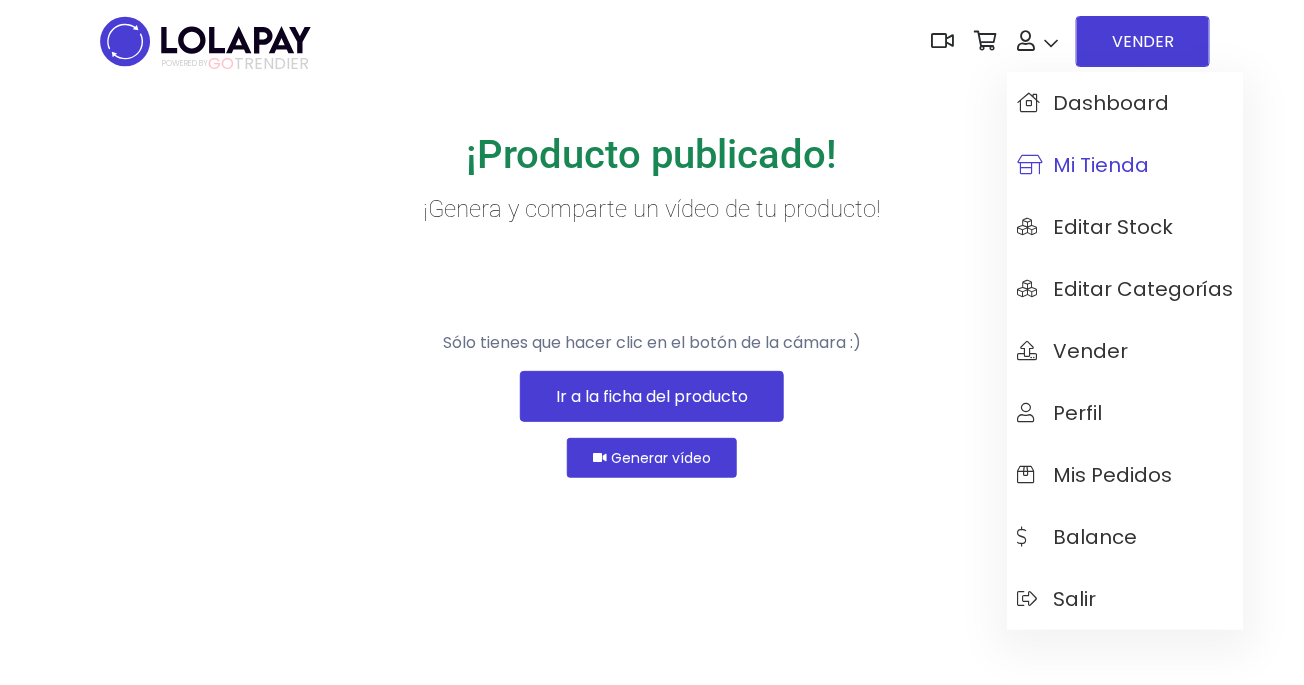 click on "Mi tienda" at bounding box center (1083, 165) 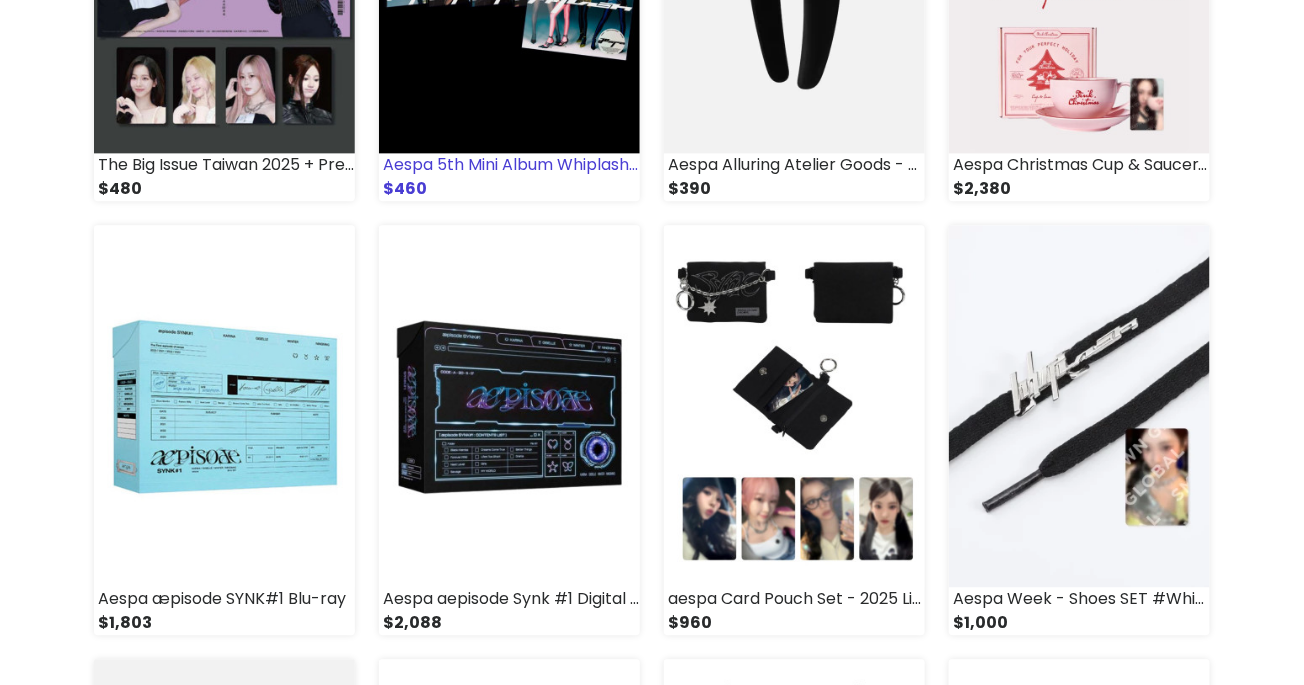 scroll, scrollTop: 0, scrollLeft: 0, axis: both 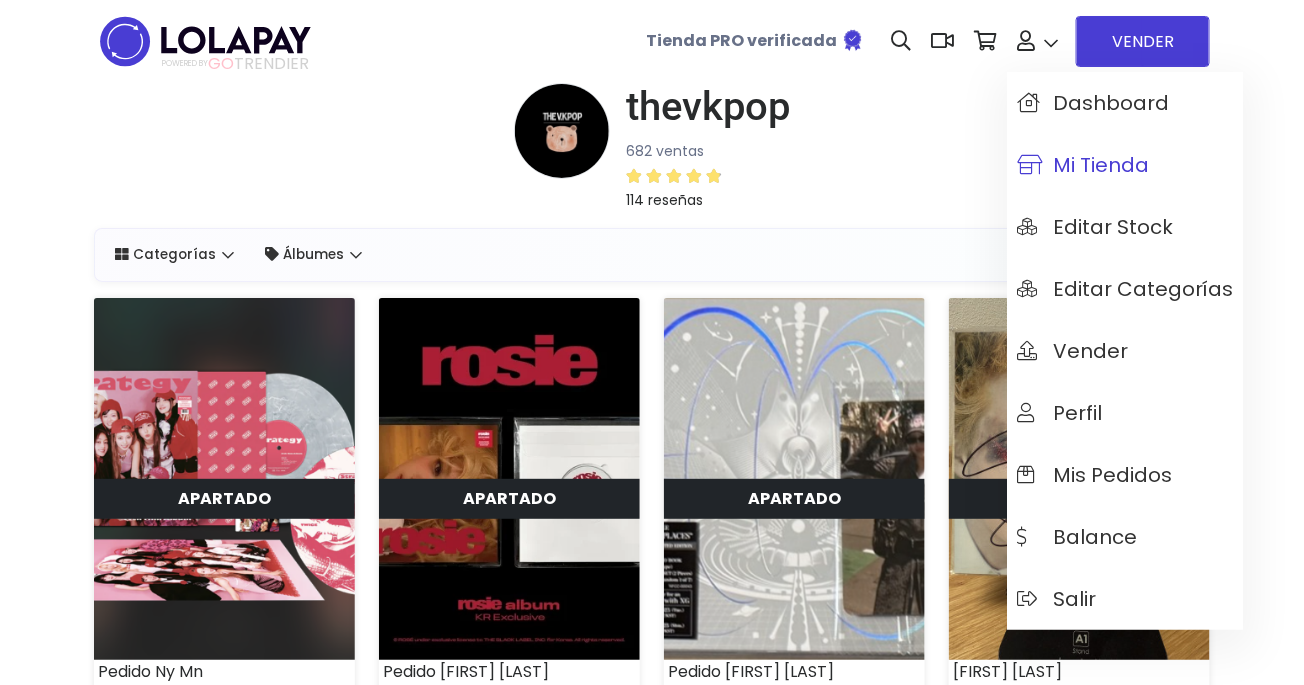 click on "Mi tienda" at bounding box center (1125, 165) 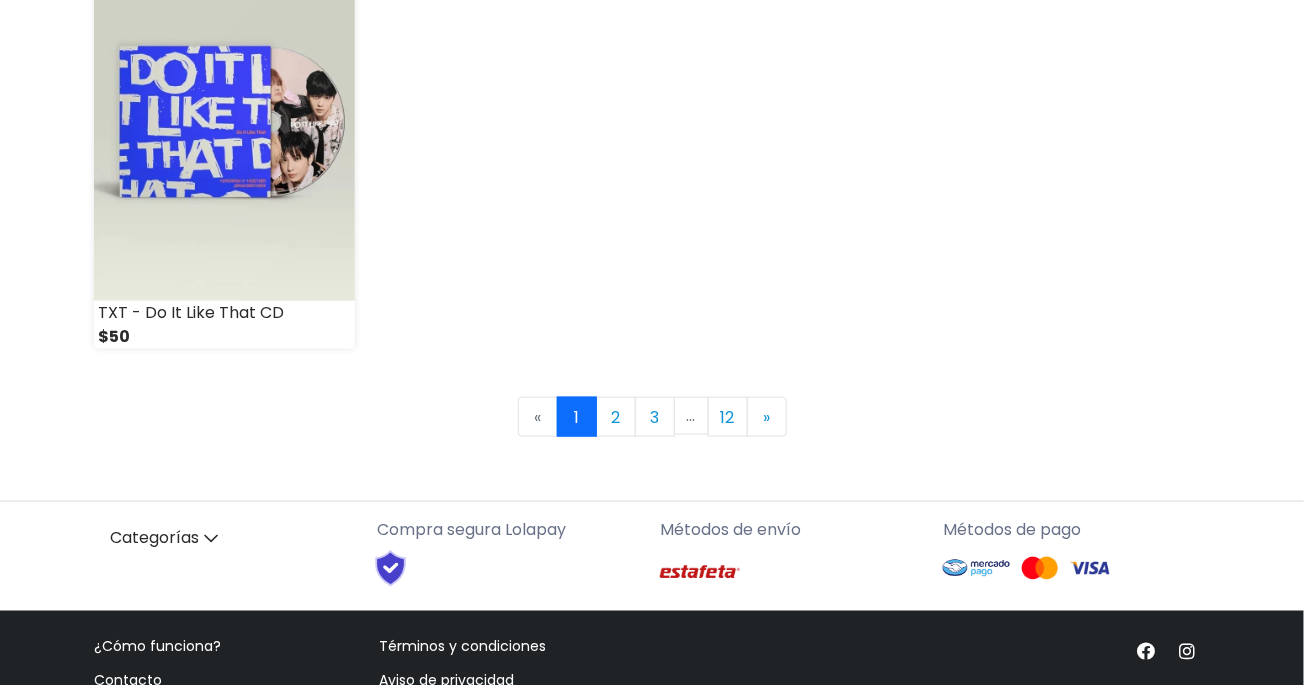 scroll, scrollTop: 2993, scrollLeft: 0, axis: vertical 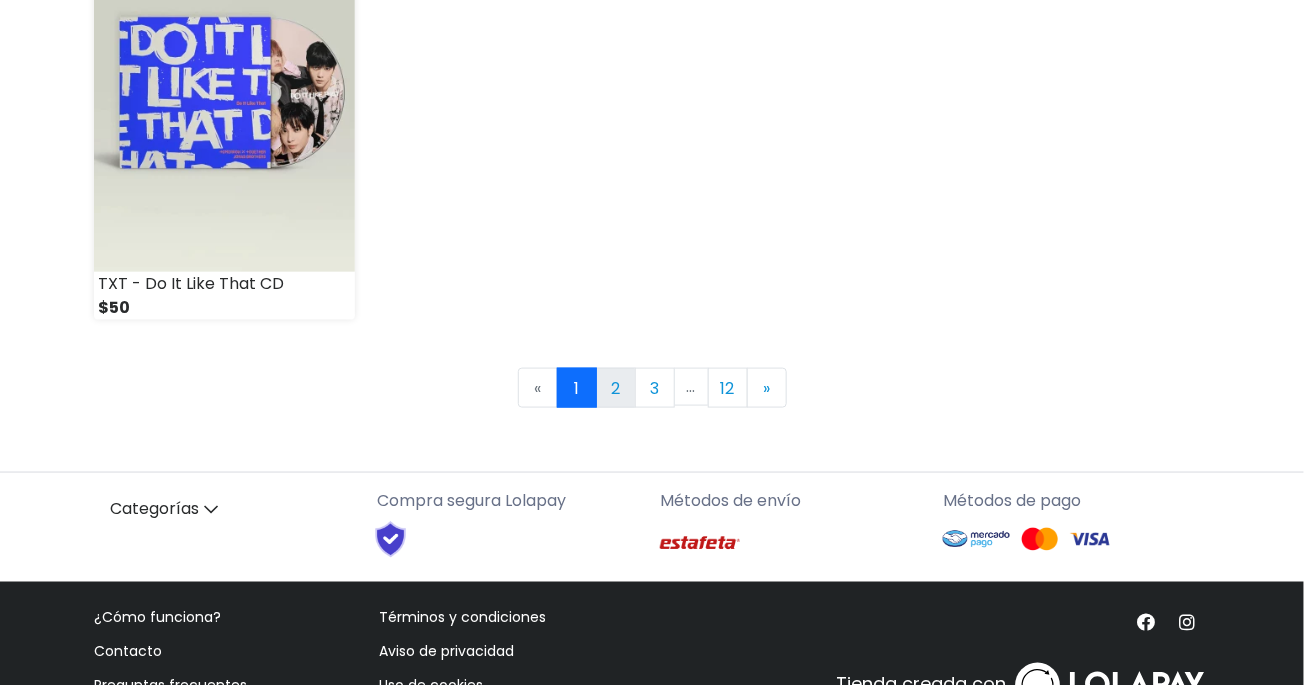 click on "2" at bounding box center (616, 388) 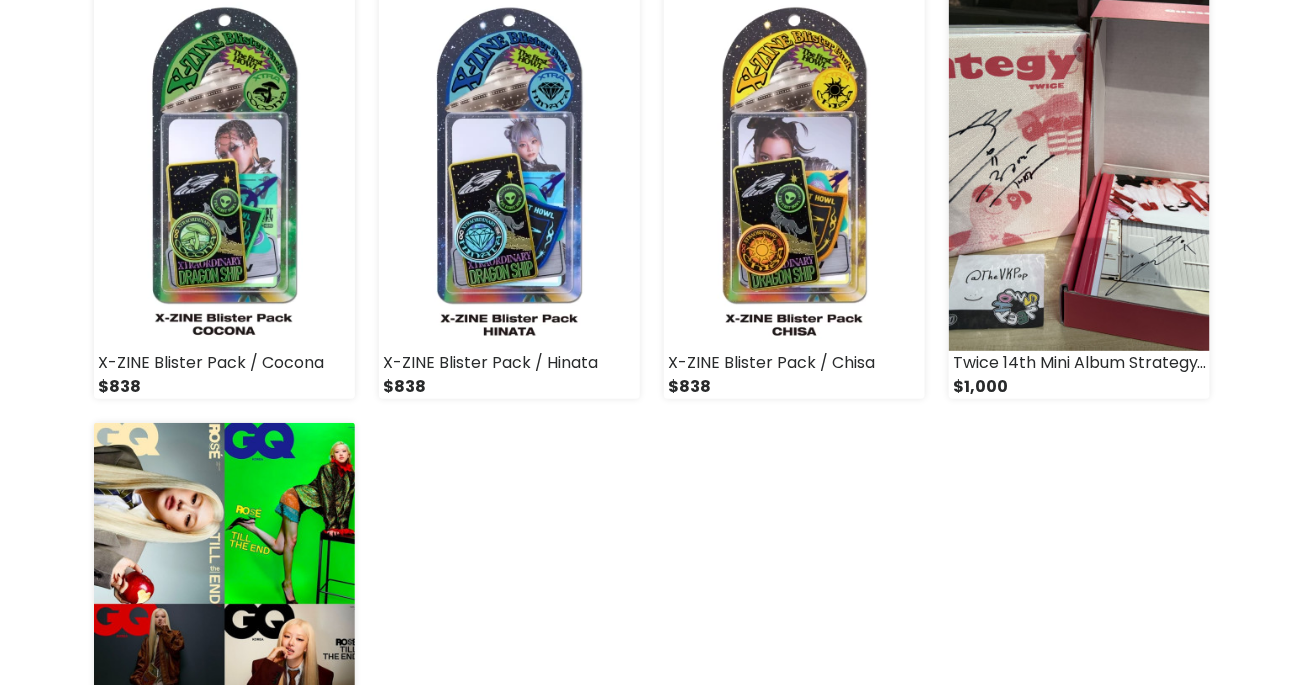 scroll, scrollTop: 2485, scrollLeft: 0, axis: vertical 